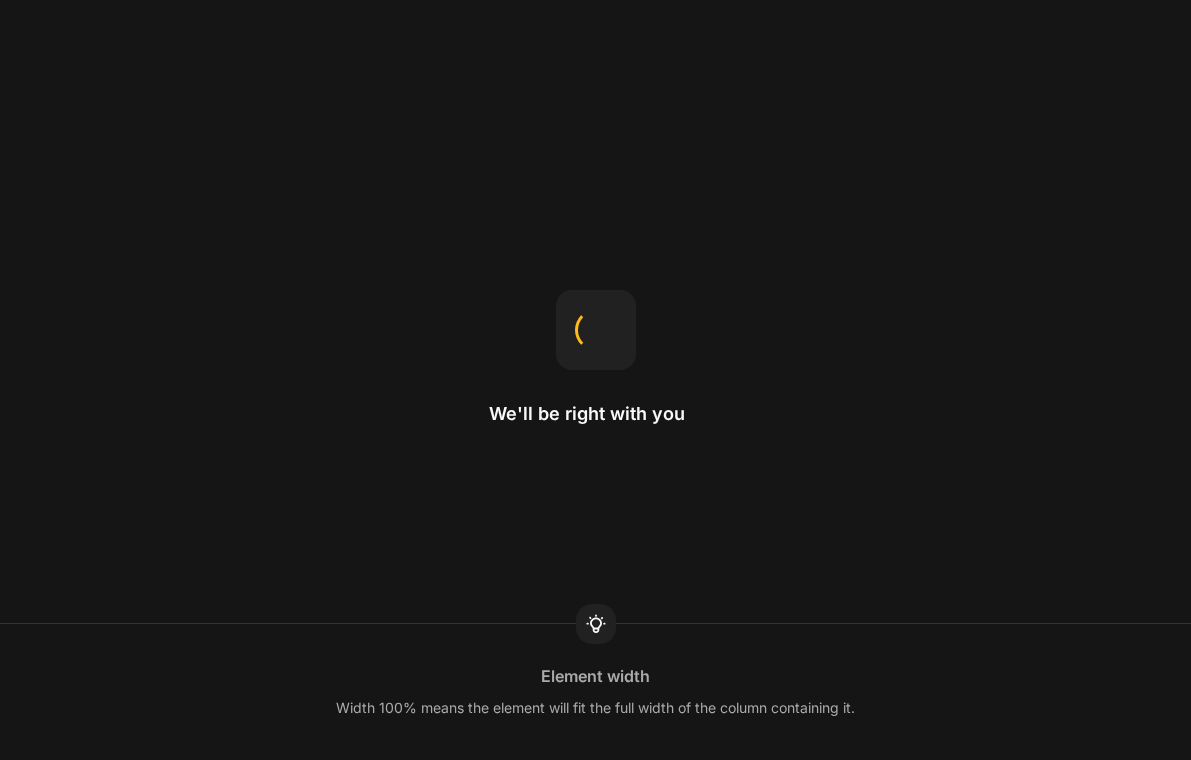 scroll, scrollTop: 0, scrollLeft: 0, axis: both 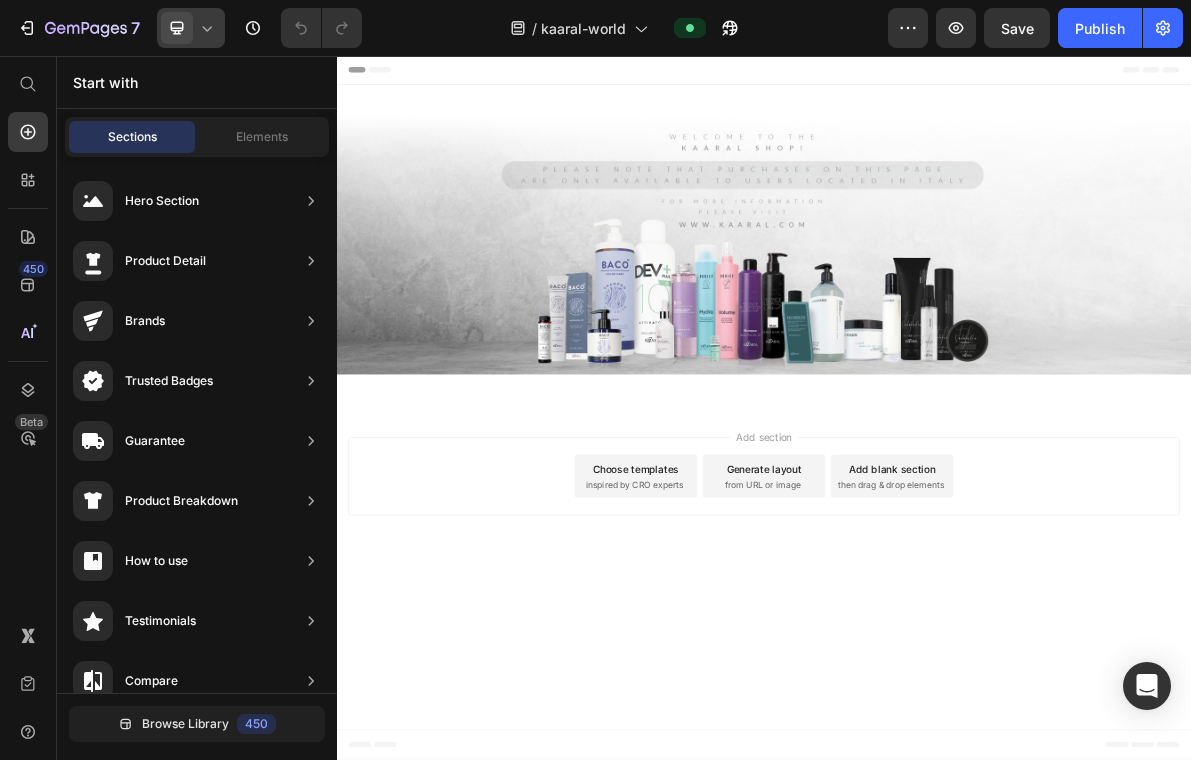 click 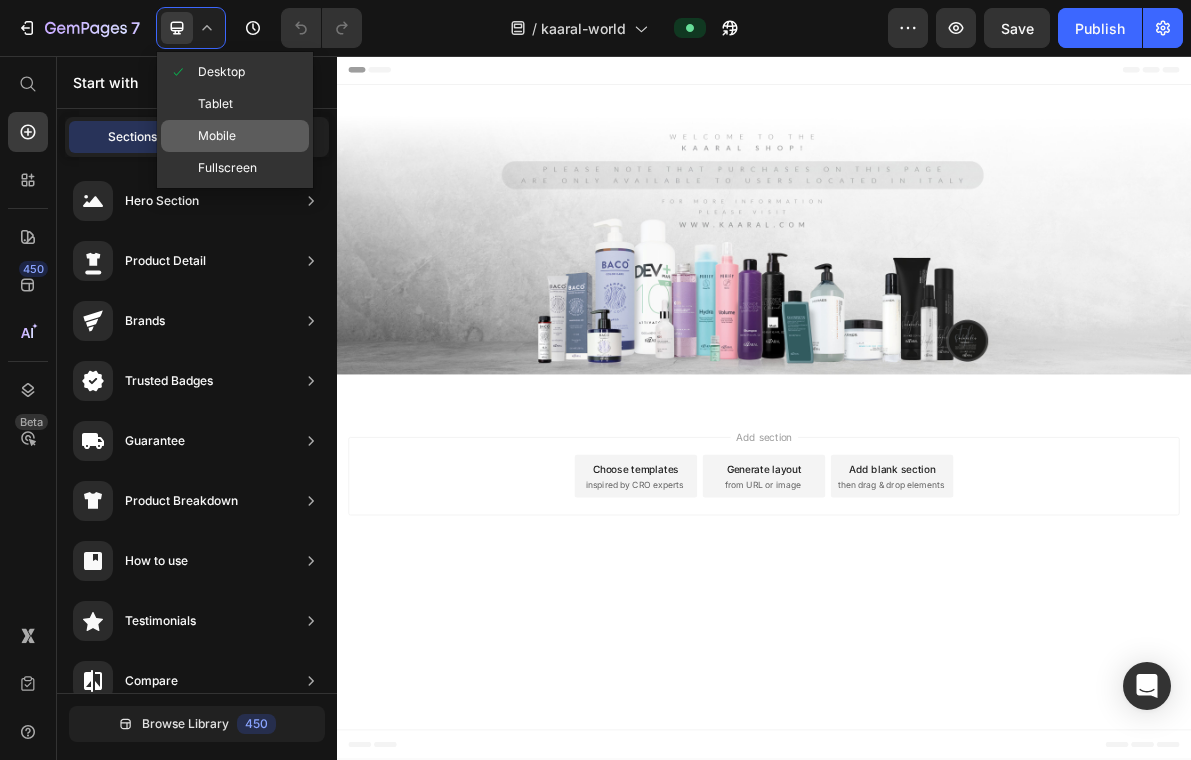 click on "Mobile" at bounding box center [217, 136] 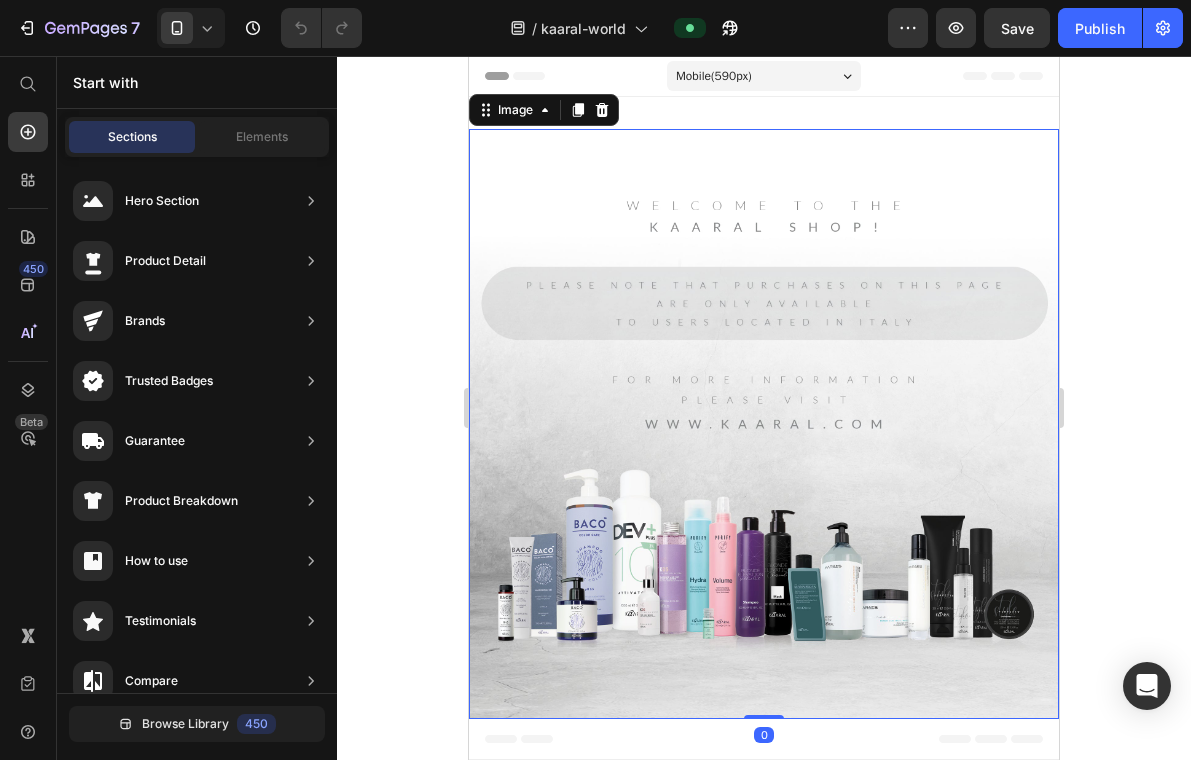 click at bounding box center [764, 424] 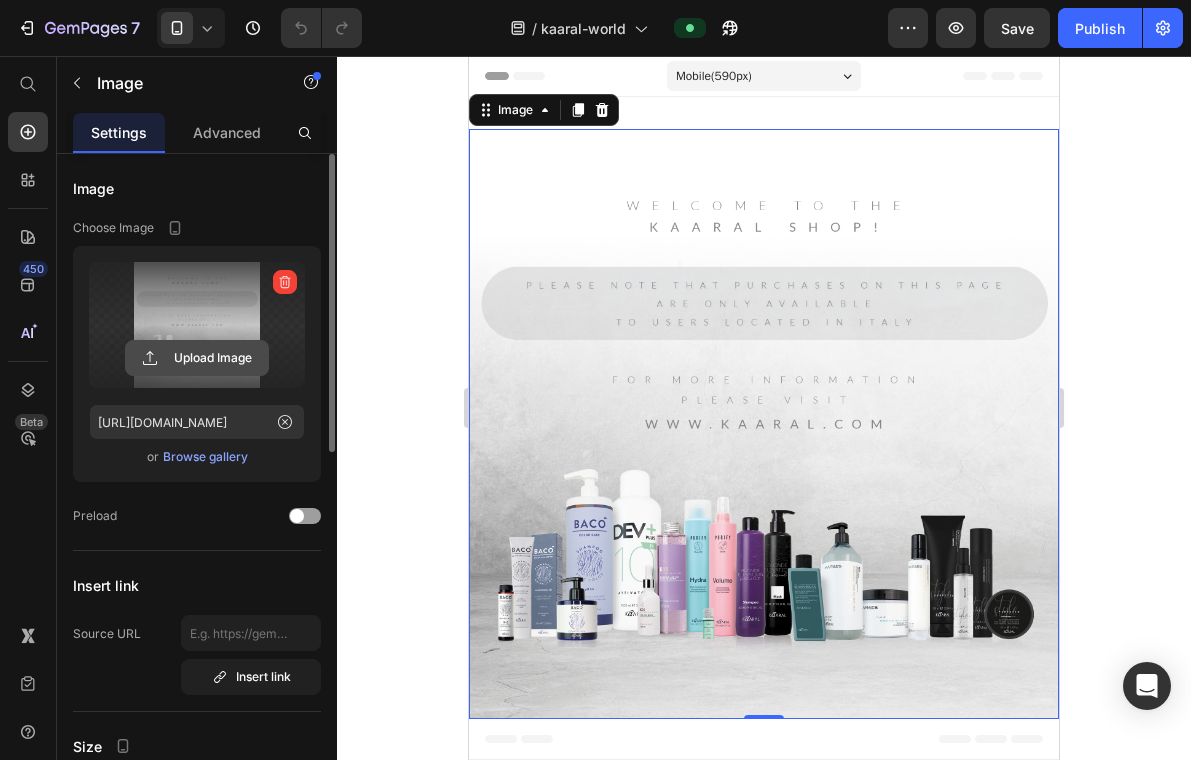 click 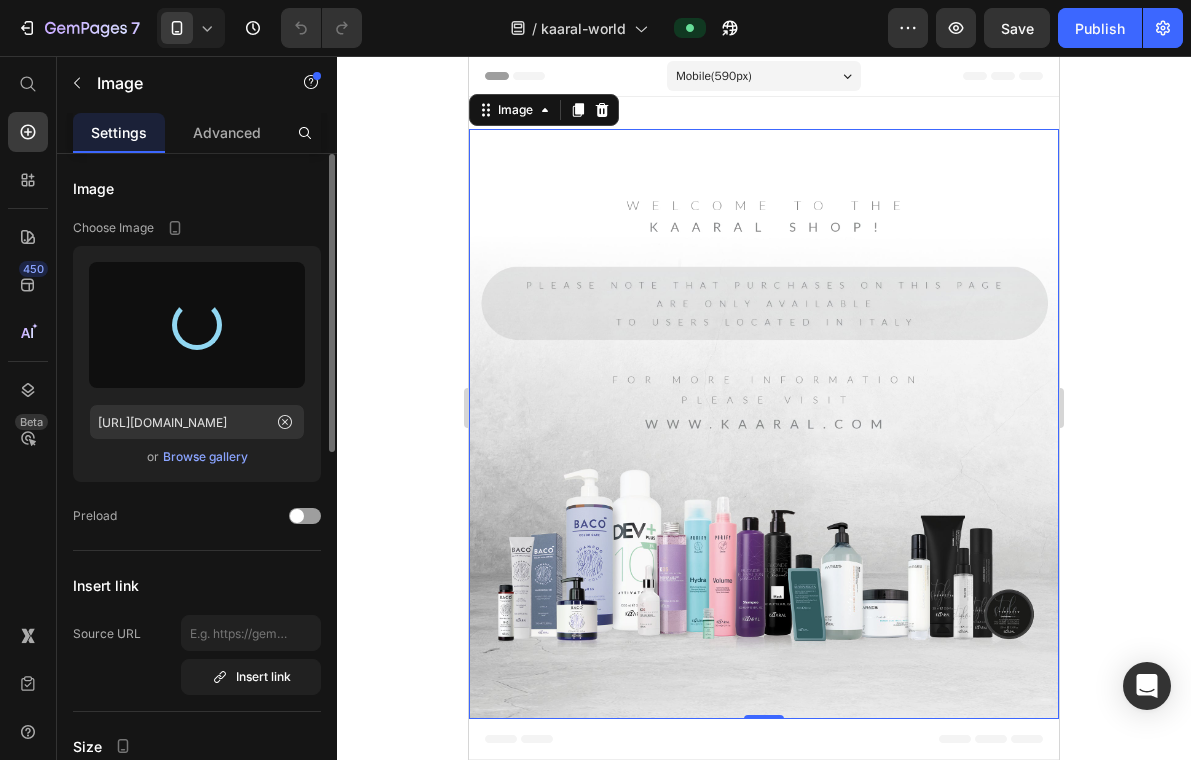 type on "[URL][DOMAIN_NAME]" 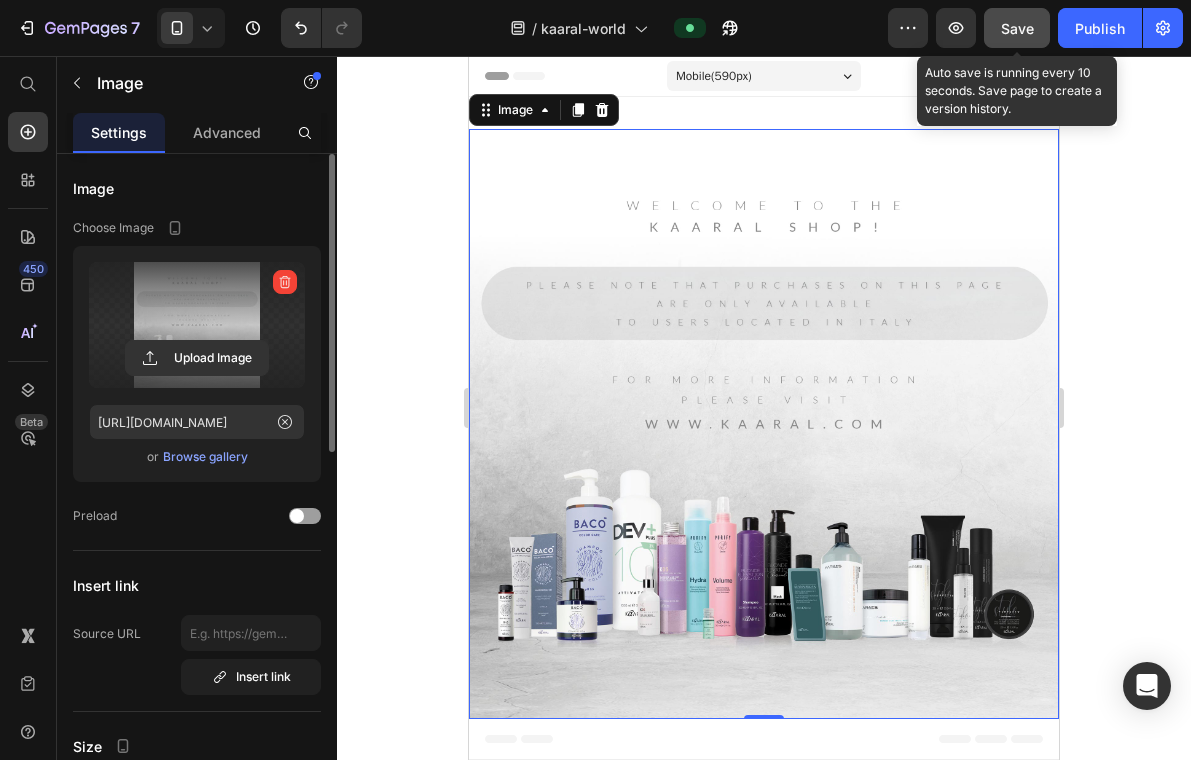 click on "Save" 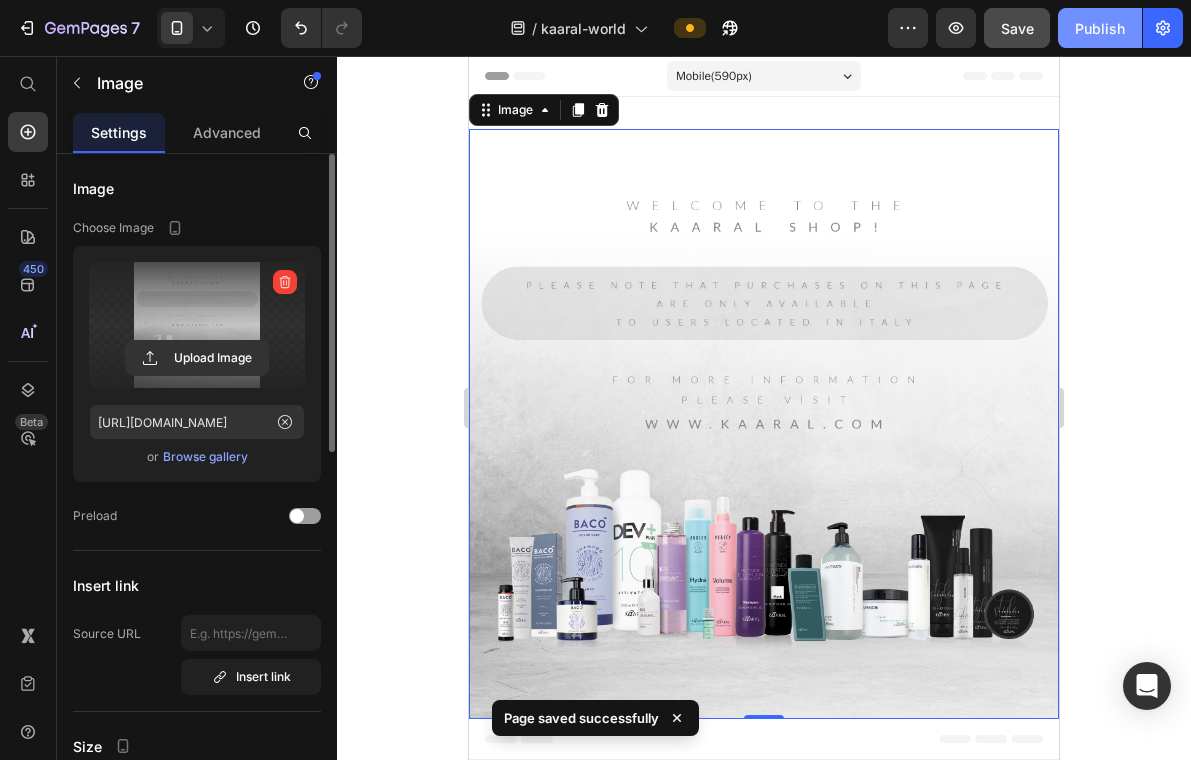 click on "Publish" at bounding box center [1100, 28] 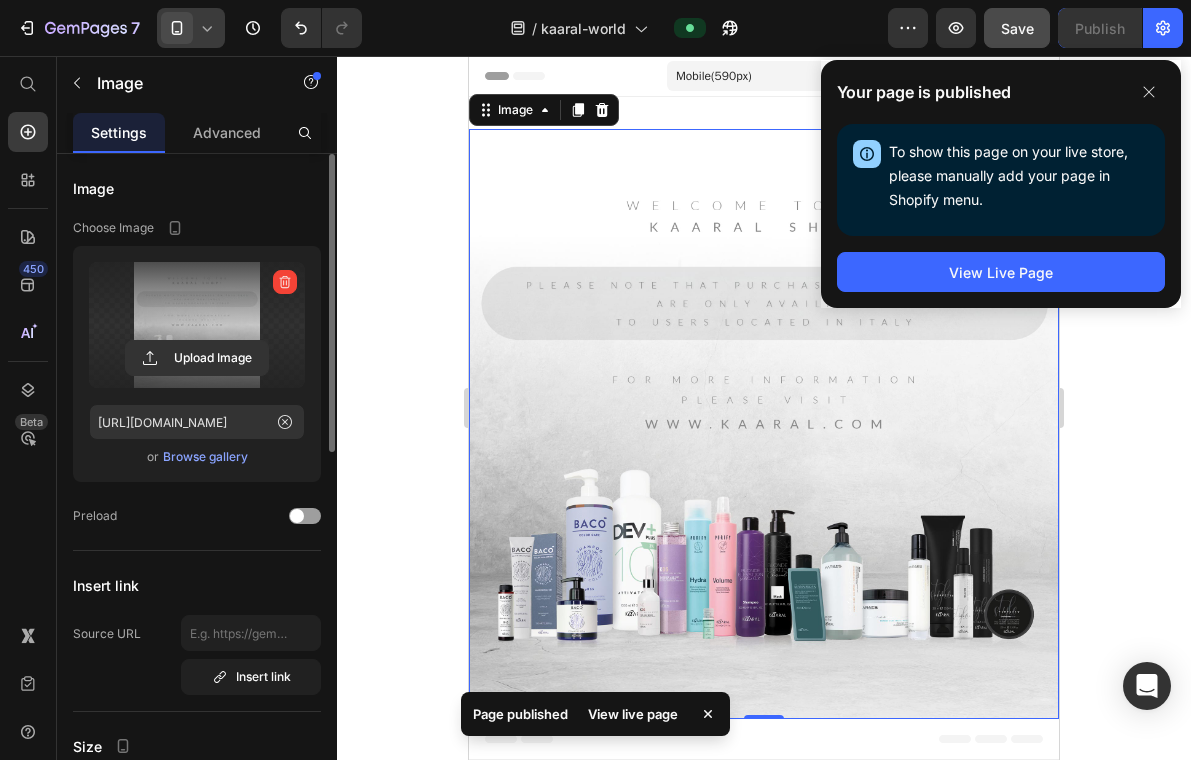click 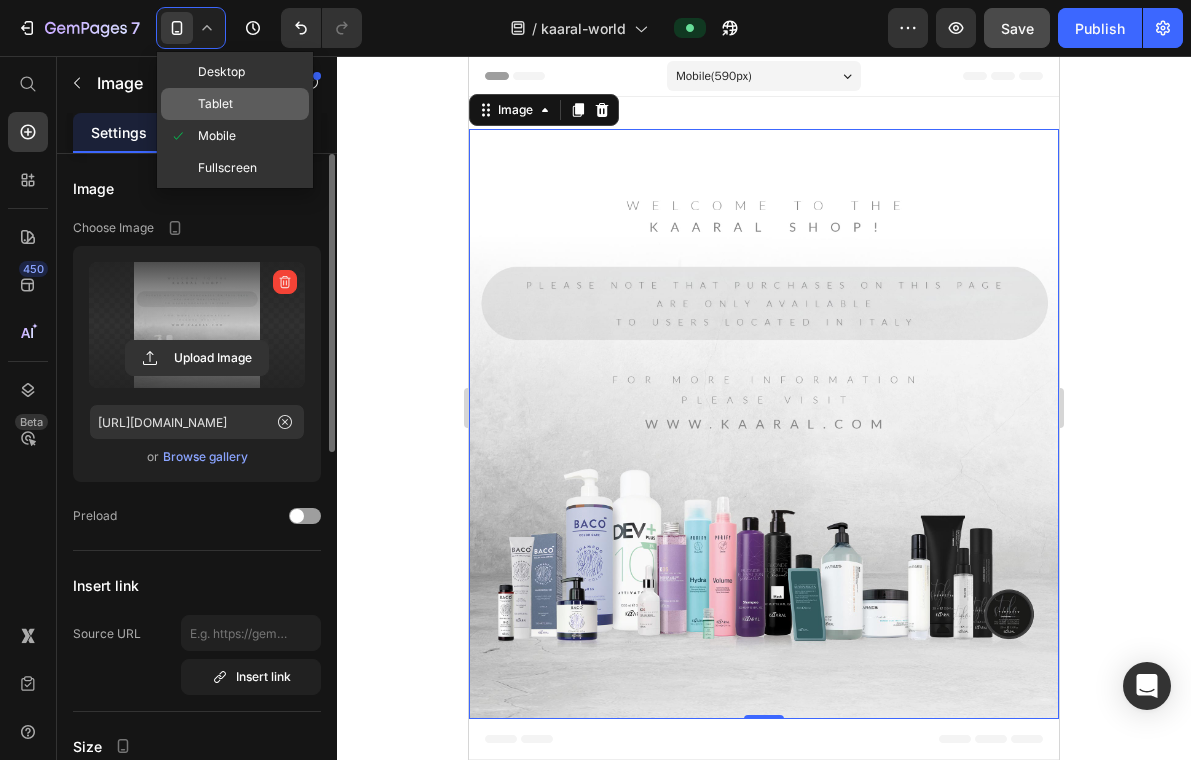 click on "Tablet" 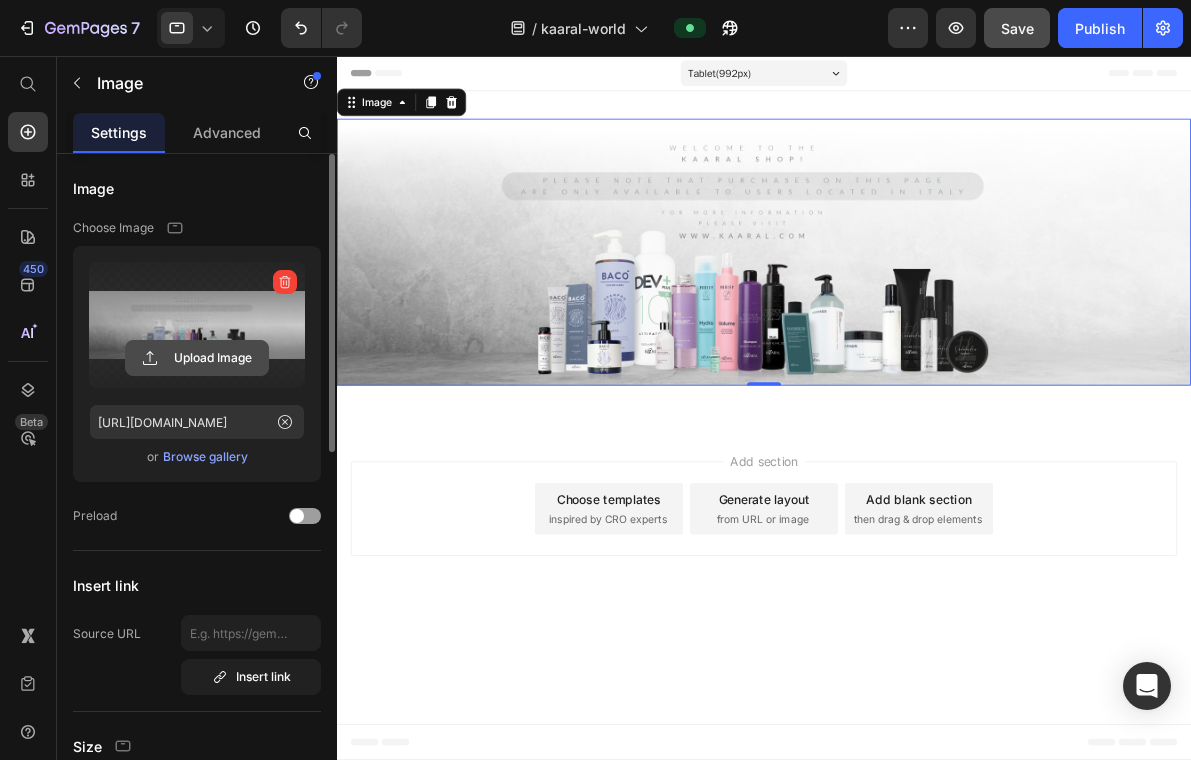 click 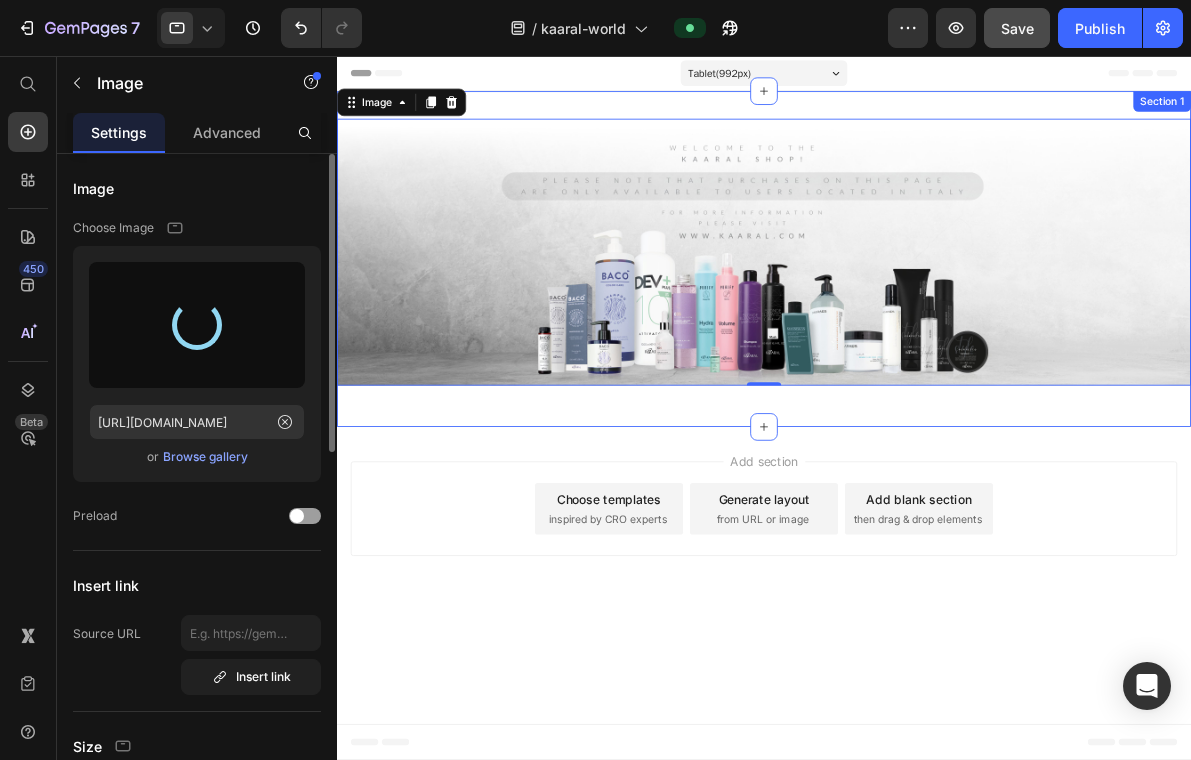 type on "[URL][DOMAIN_NAME]" 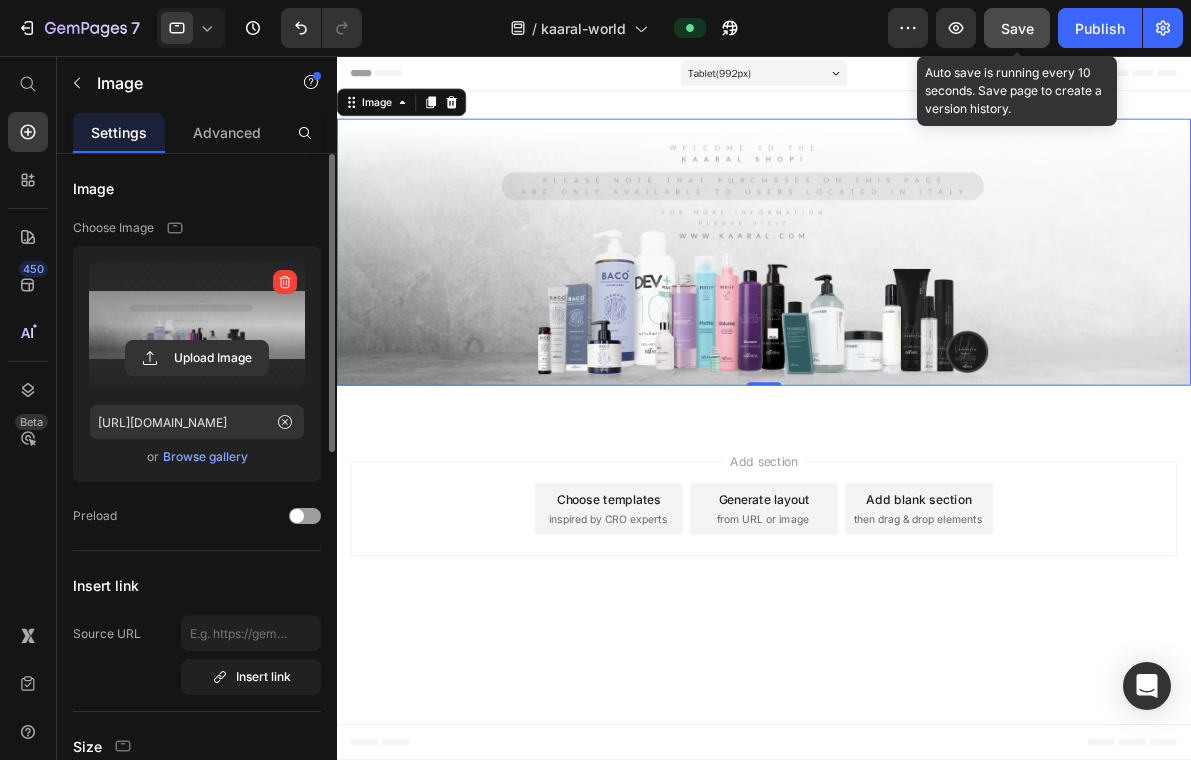 click on "Save" at bounding box center [1017, 28] 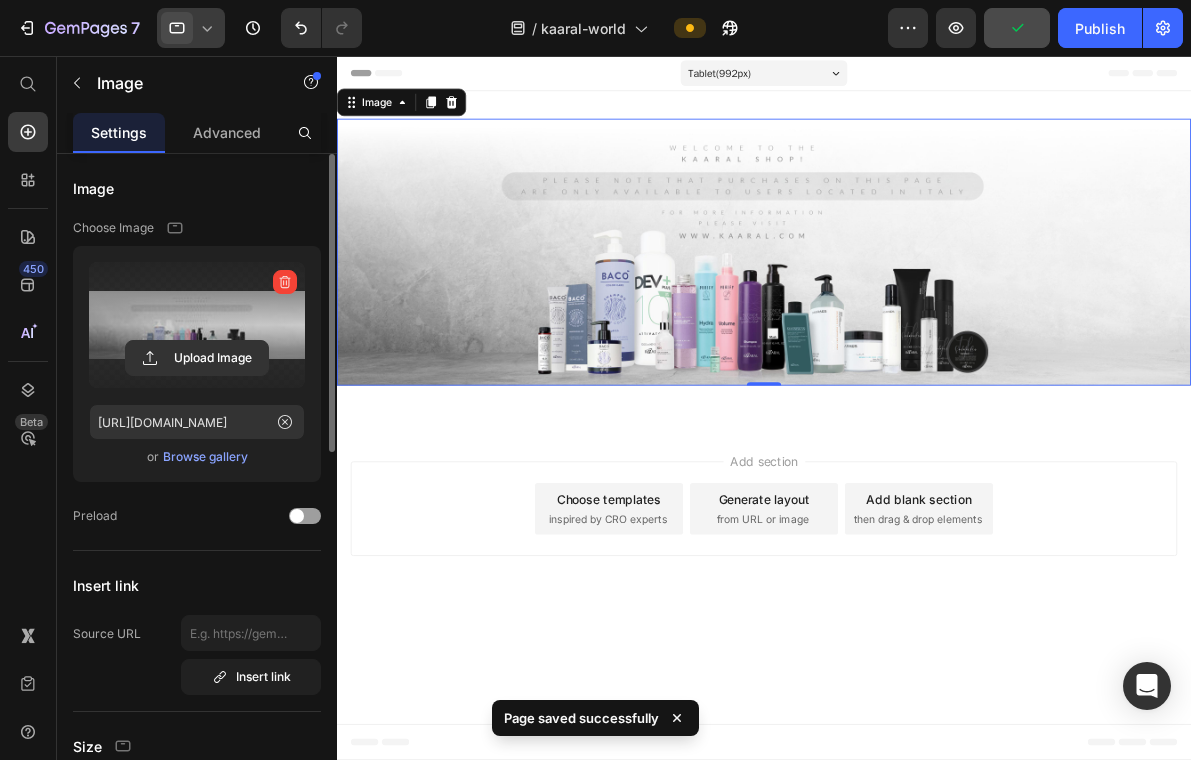 click at bounding box center [177, 28] 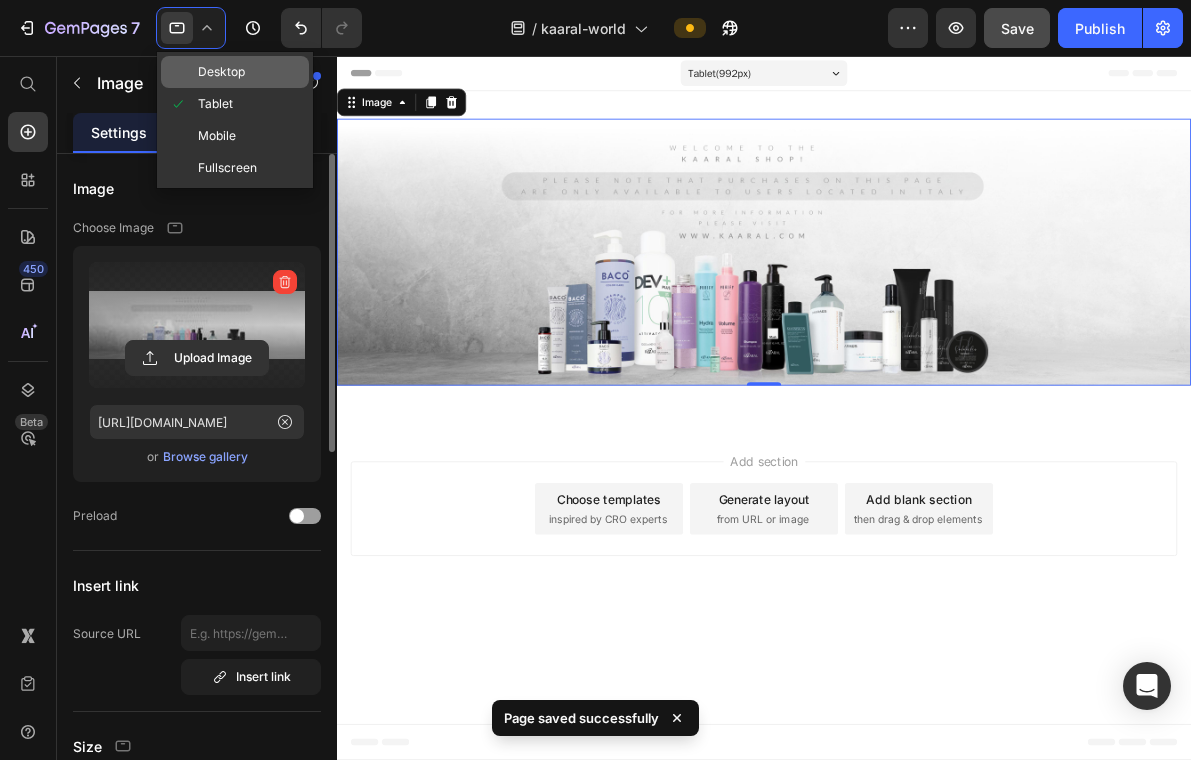 click at bounding box center [183, 72] 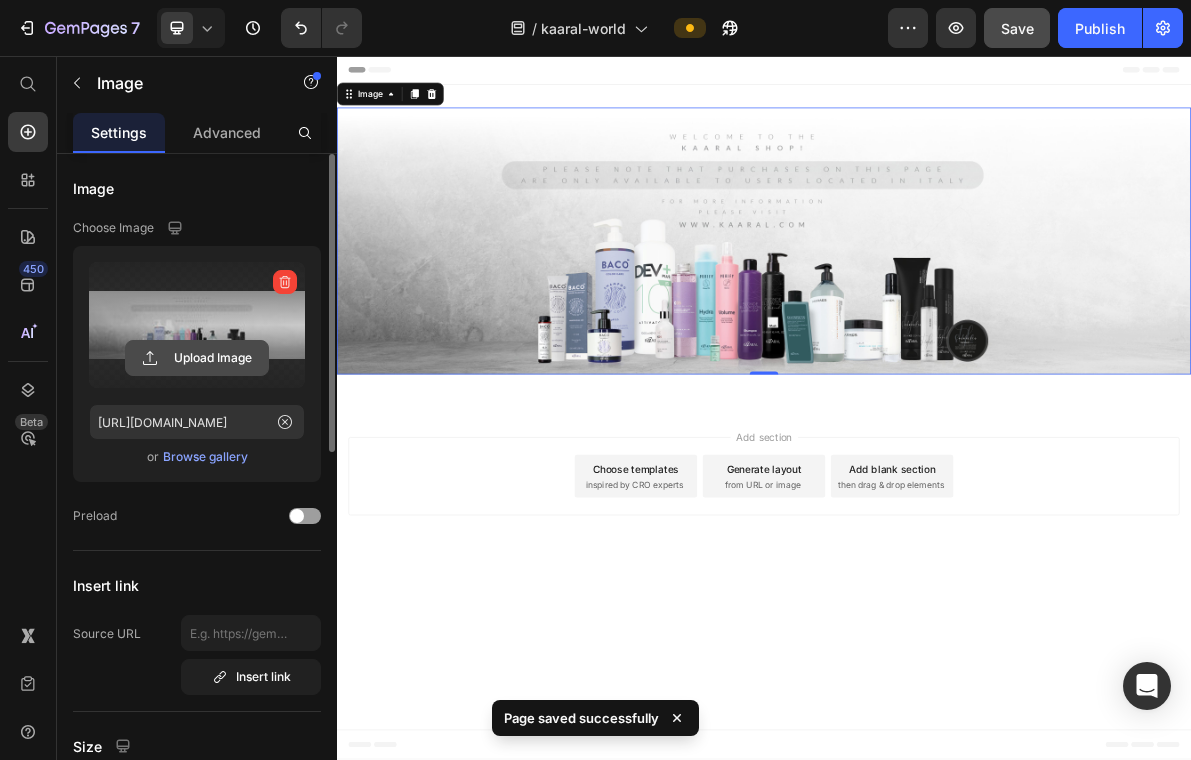 click 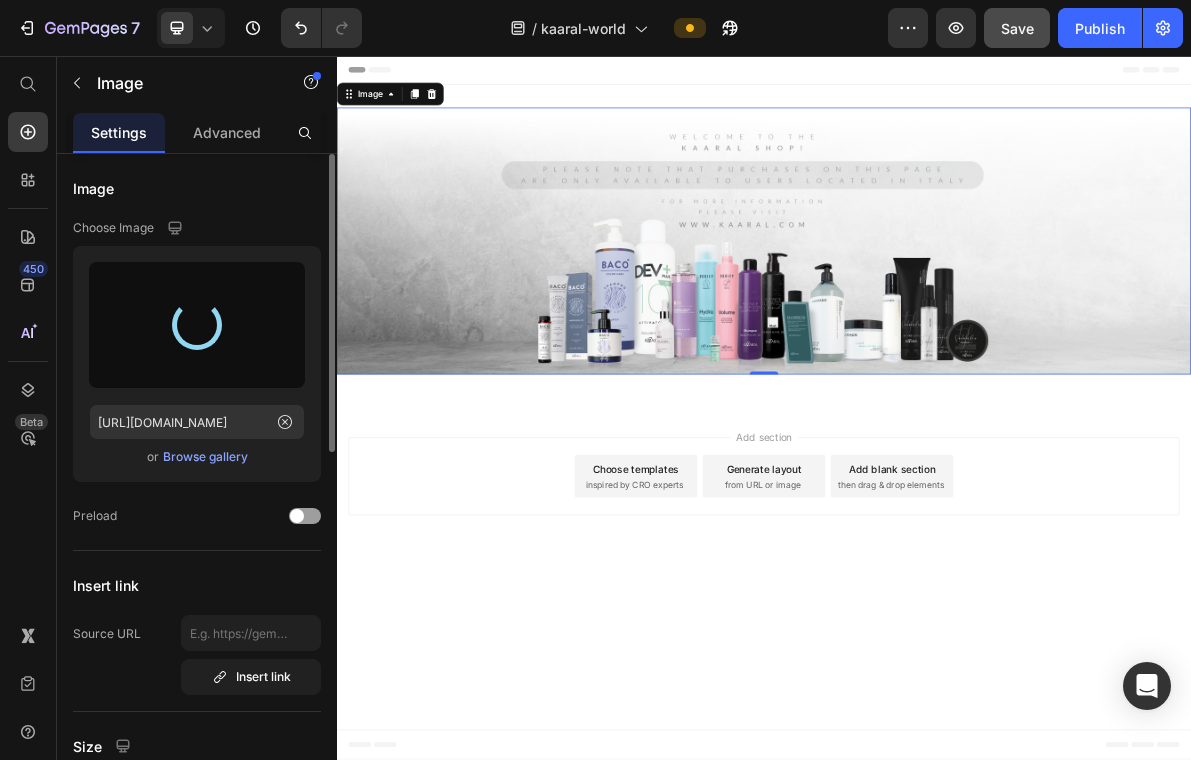 type on "[URL][DOMAIN_NAME]" 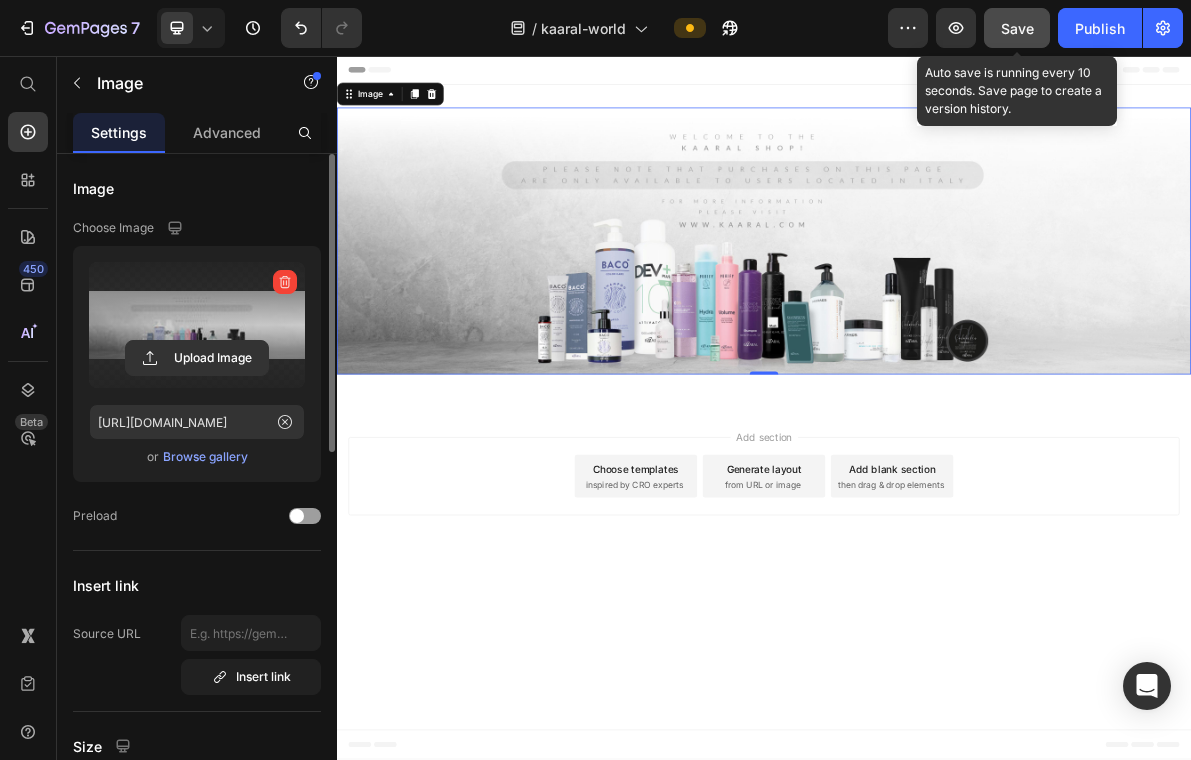click on "Save" at bounding box center (1017, 28) 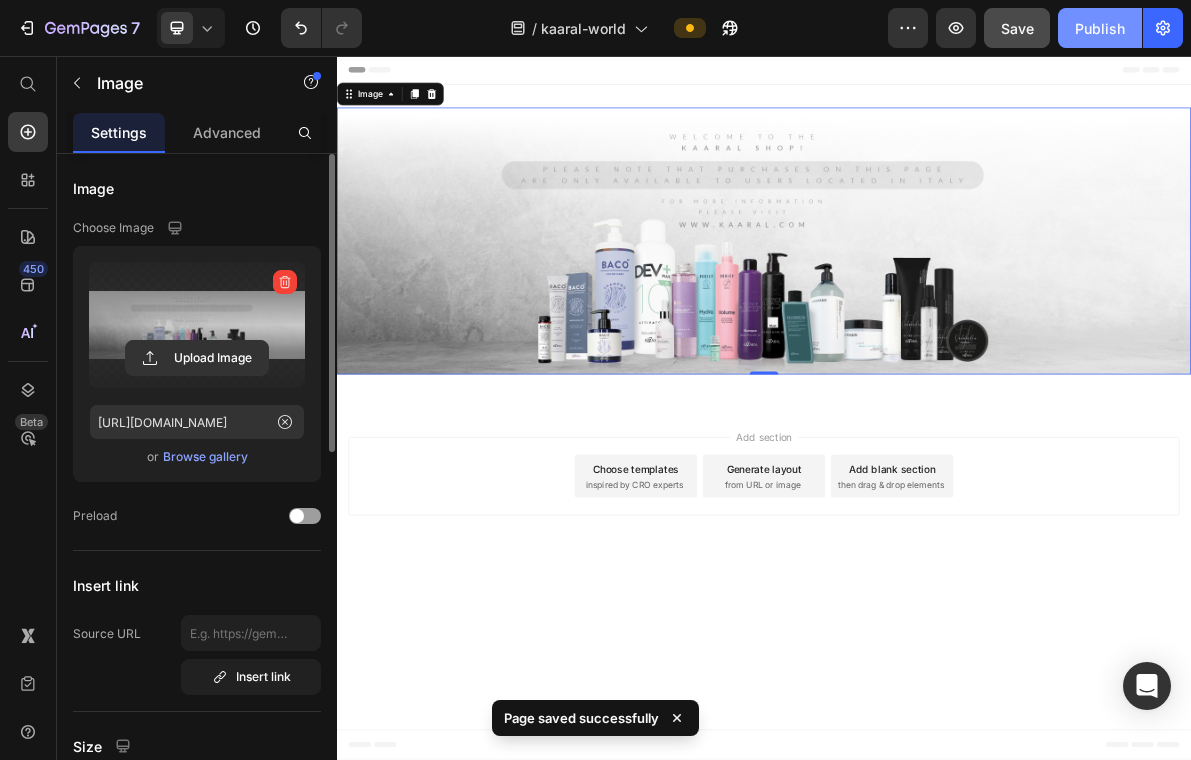 click on "Publish" at bounding box center (1100, 28) 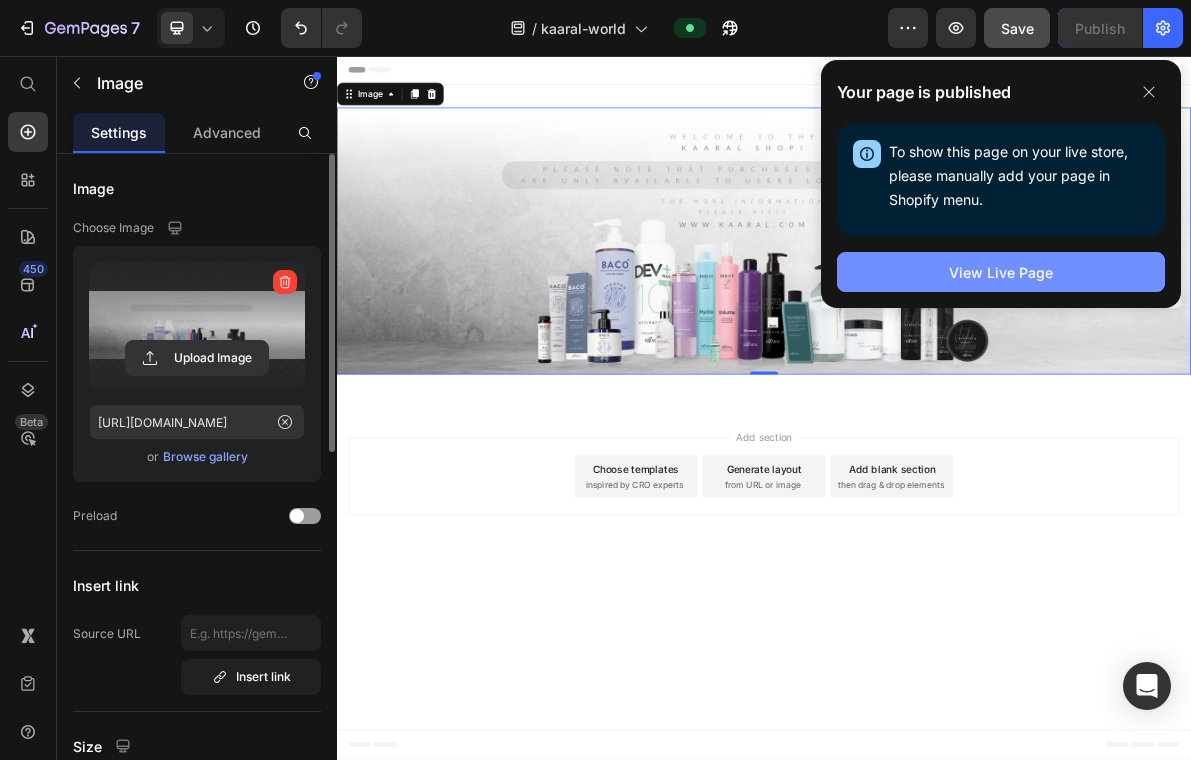 click on "View Live Page" at bounding box center (1001, 272) 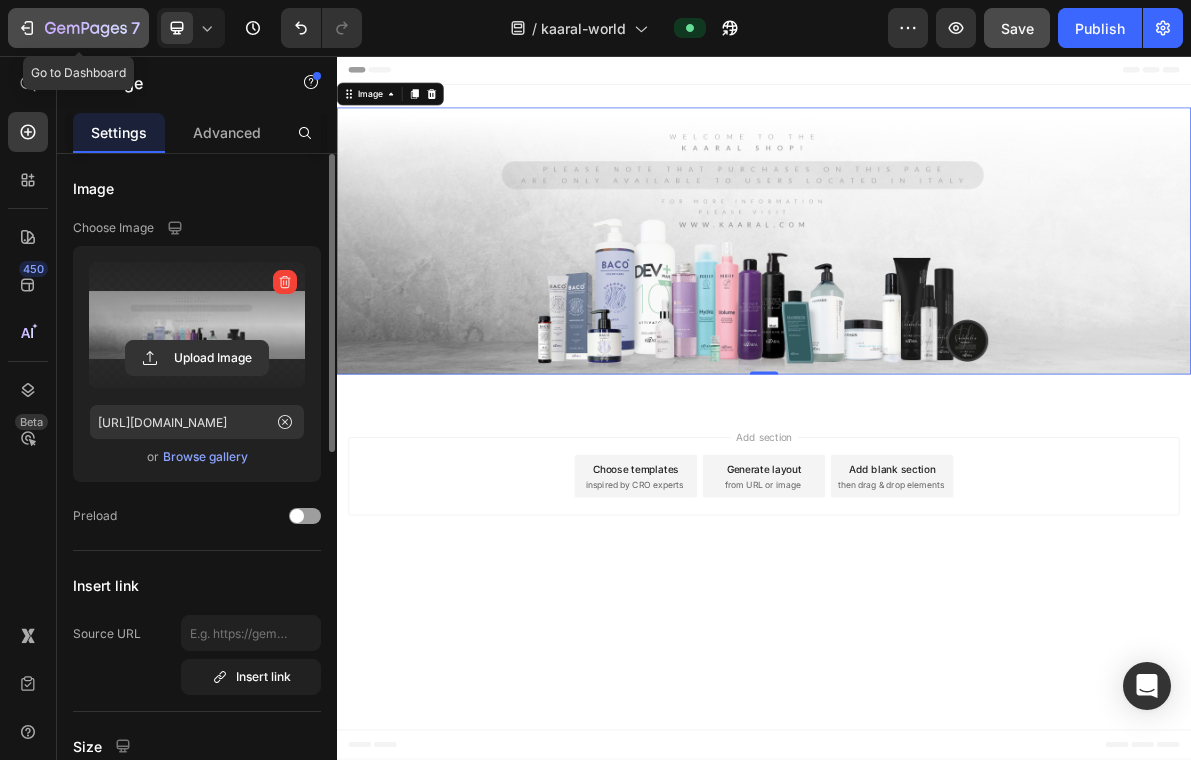 click 